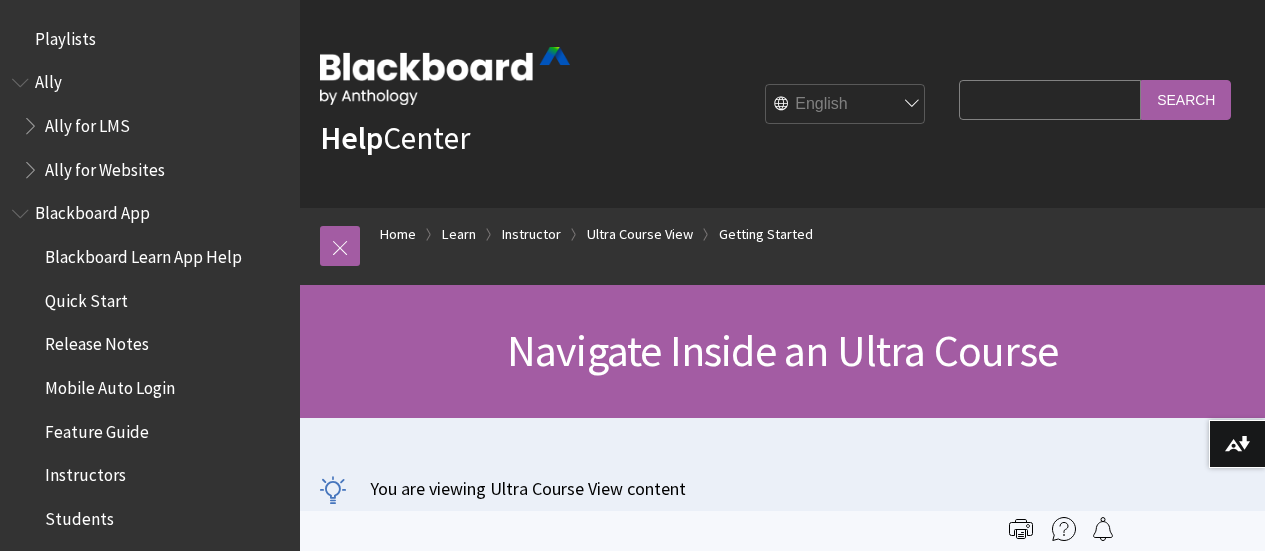 scroll, scrollTop: 1020, scrollLeft: 0, axis: vertical 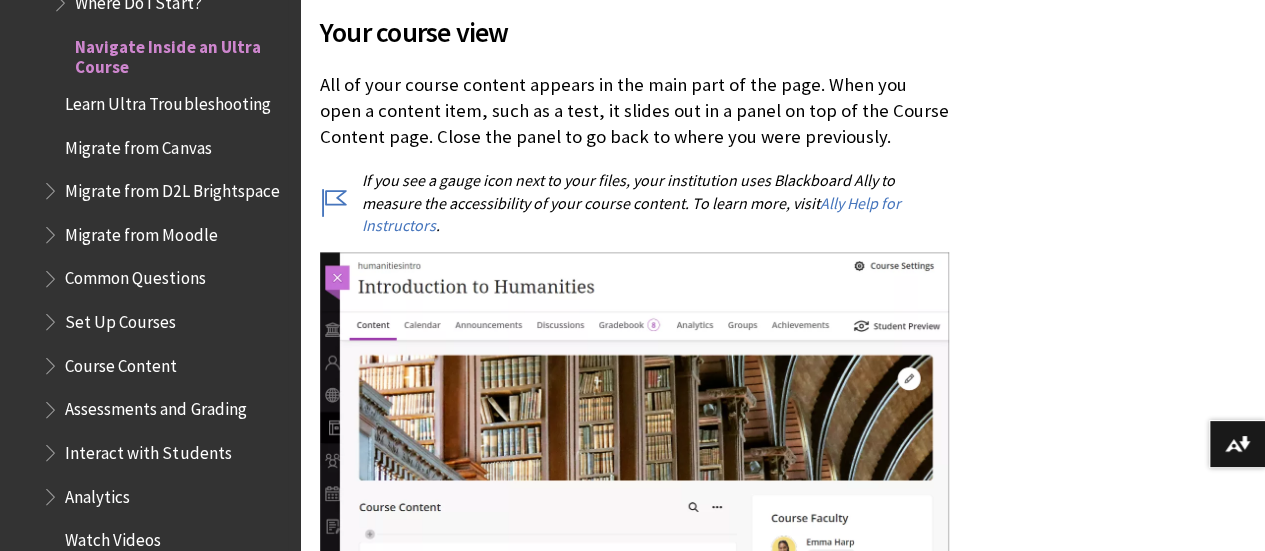 click on "Migrate from Canvas" at bounding box center [138, 144] 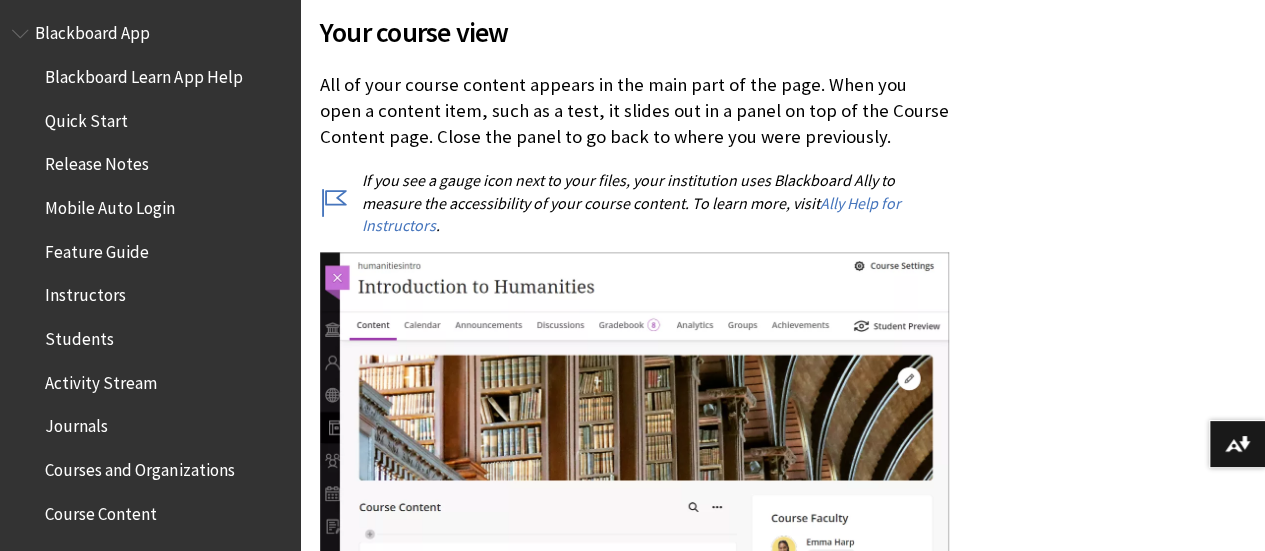 scroll, scrollTop: 0, scrollLeft: 0, axis: both 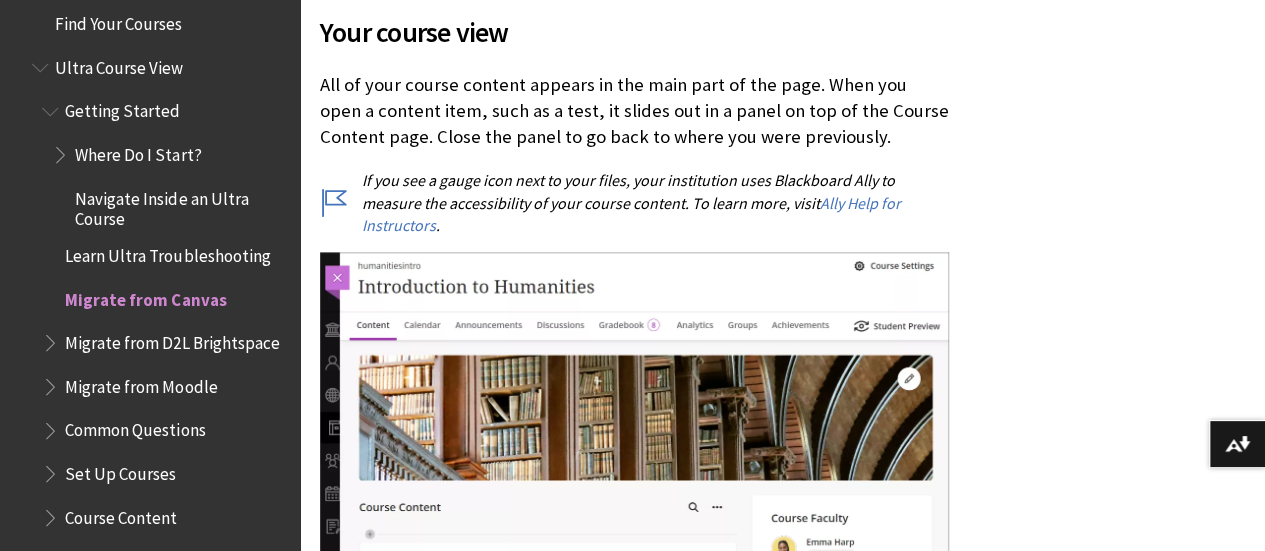 click on "Learn Ultra Troubleshooting" at bounding box center (167, 252) 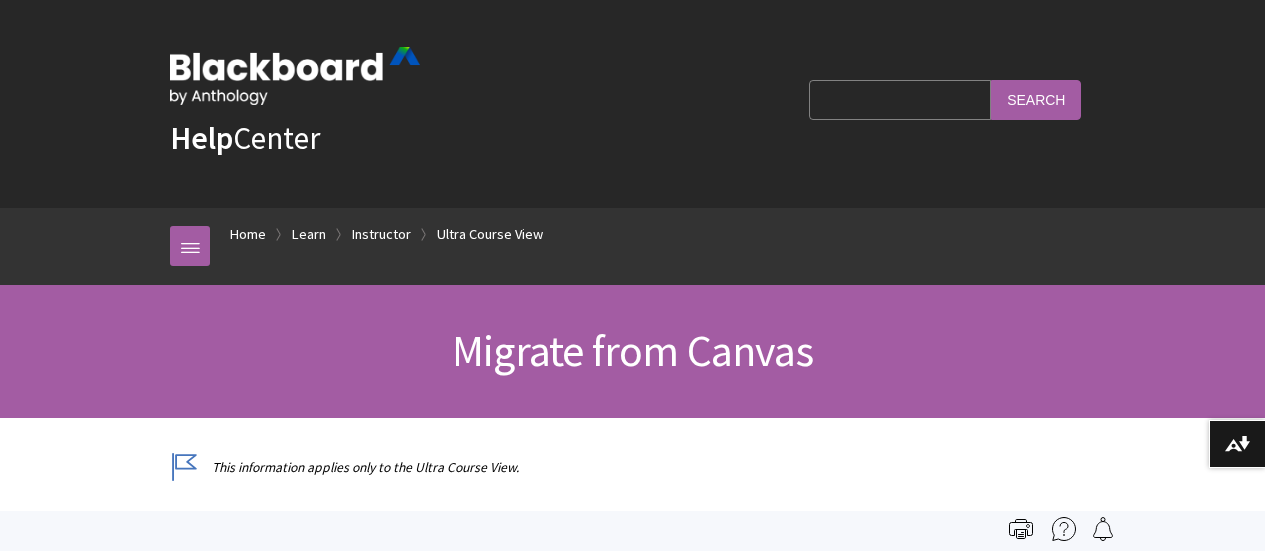 scroll, scrollTop: 0, scrollLeft: 0, axis: both 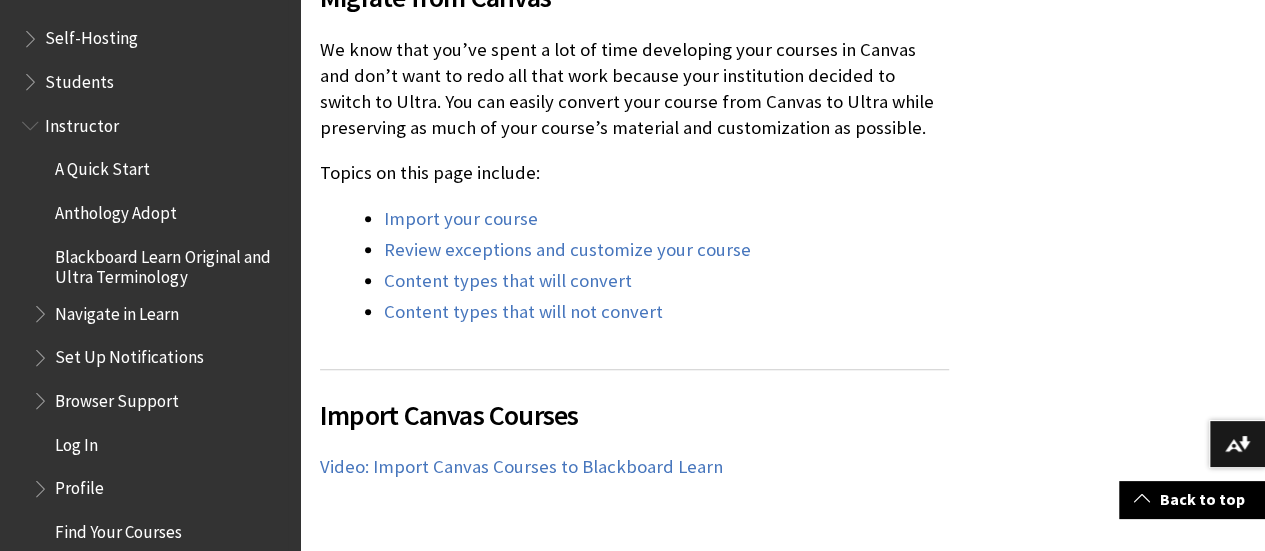 click on "Blackboard Learn Original and Ultra Terminology" at bounding box center [170, 262] 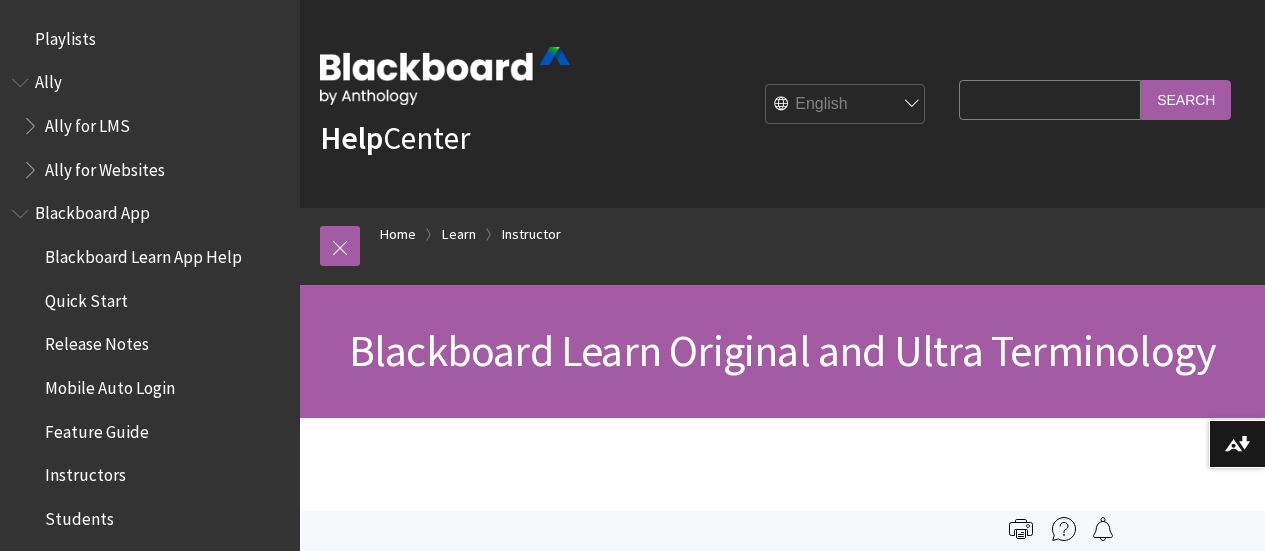 scroll, scrollTop: 0, scrollLeft: 0, axis: both 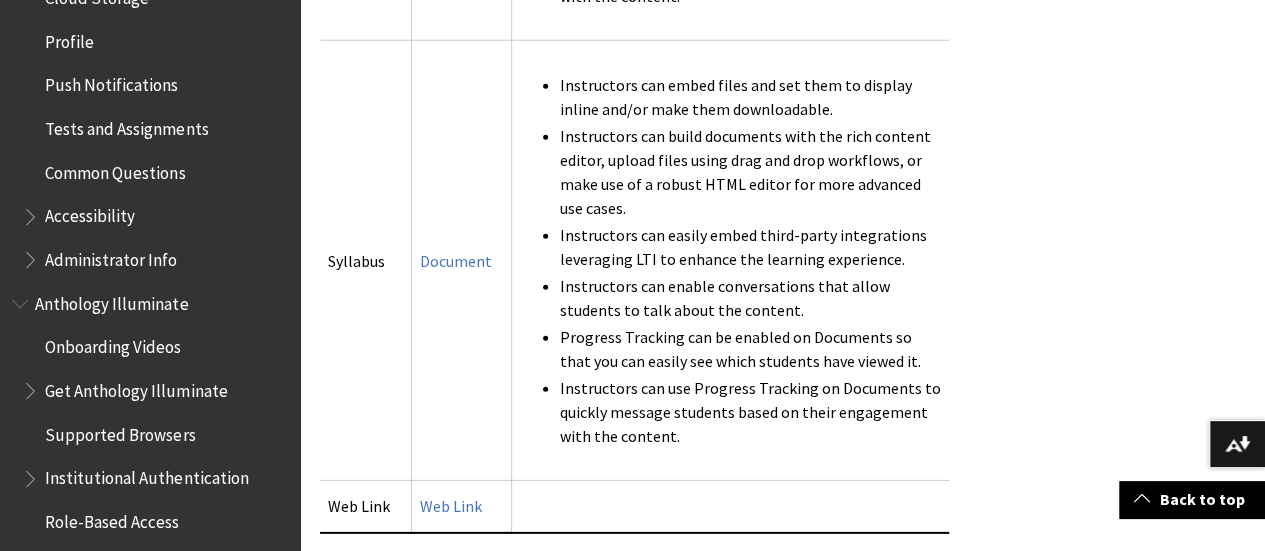 click on "Common Questions" at bounding box center (115, 169) 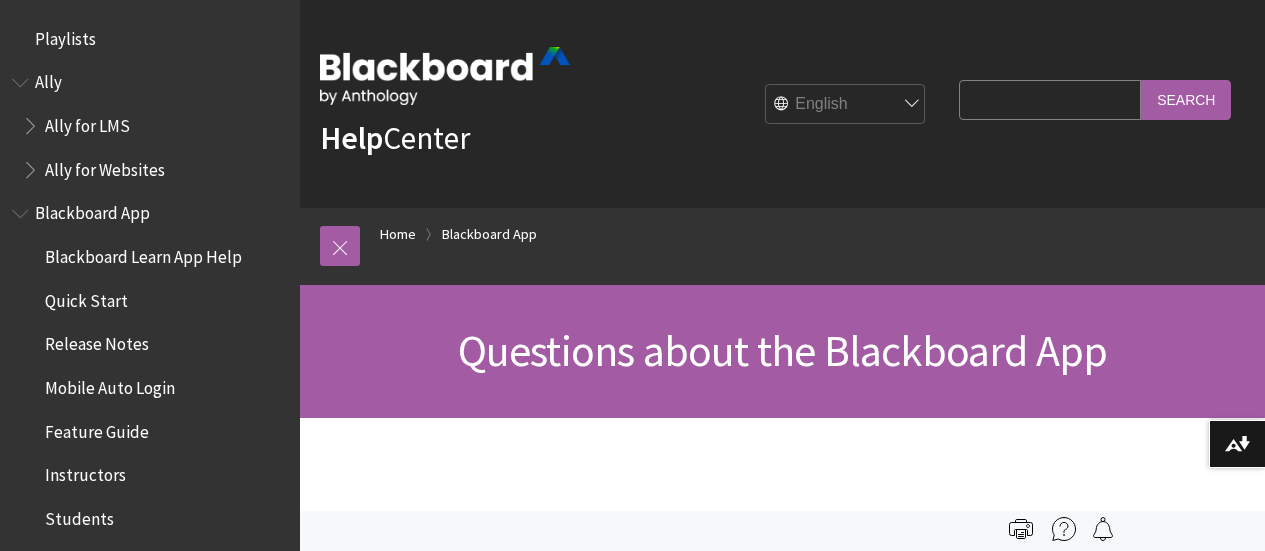 scroll, scrollTop: 0, scrollLeft: 0, axis: both 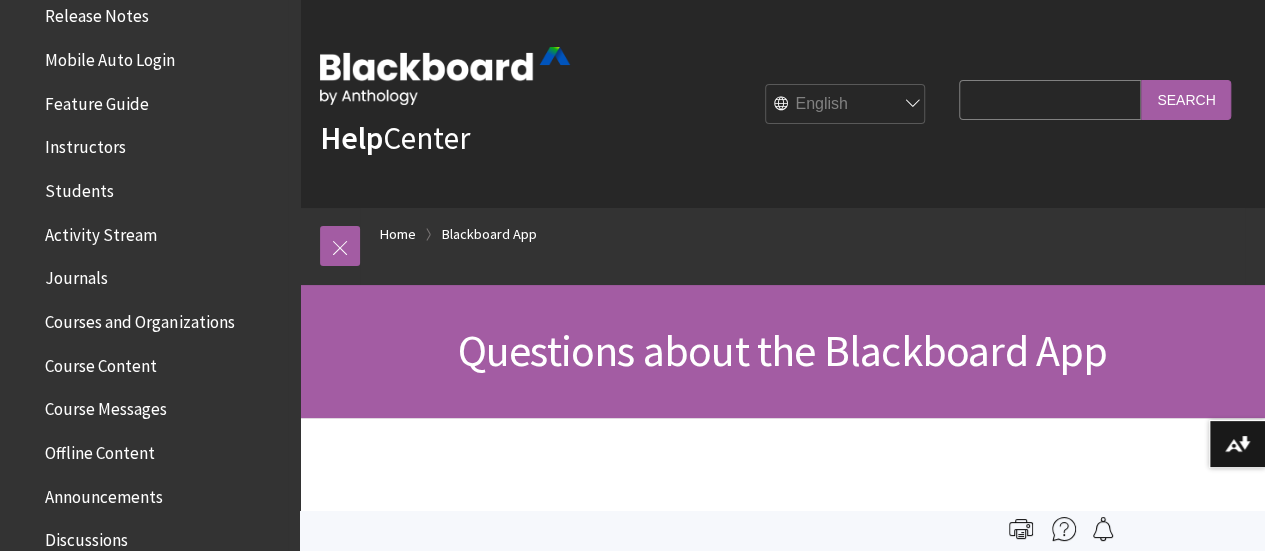 drag, startPoint x: 92, startPoint y: 151, endPoint x: 57, endPoint y: 155, distance: 35.22783 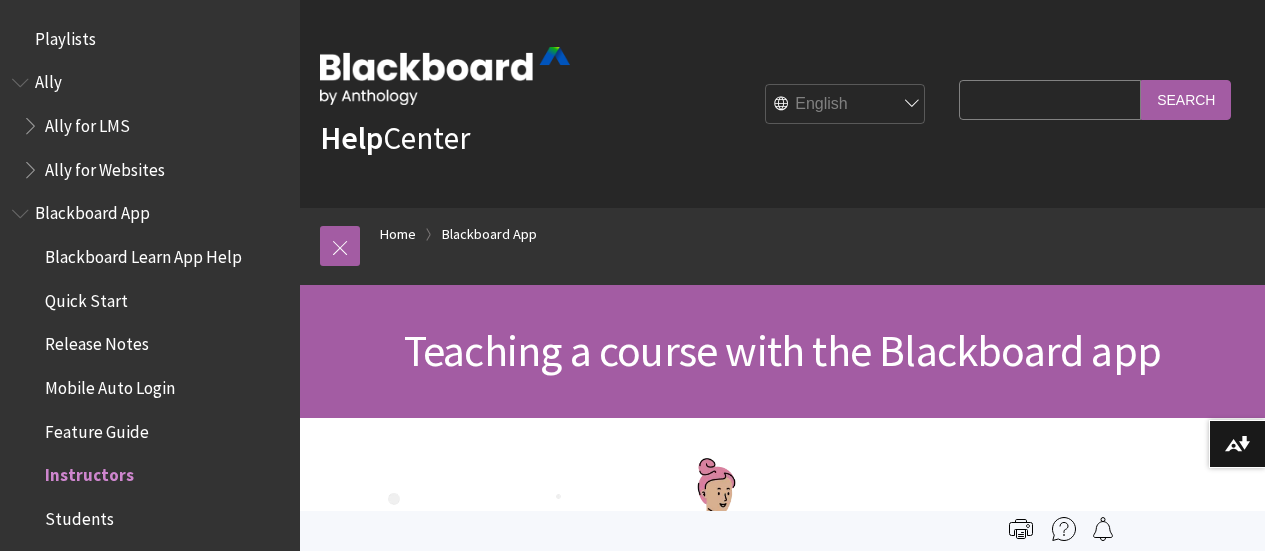 scroll, scrollTop: 0, scrollLeft: 0, axis: both 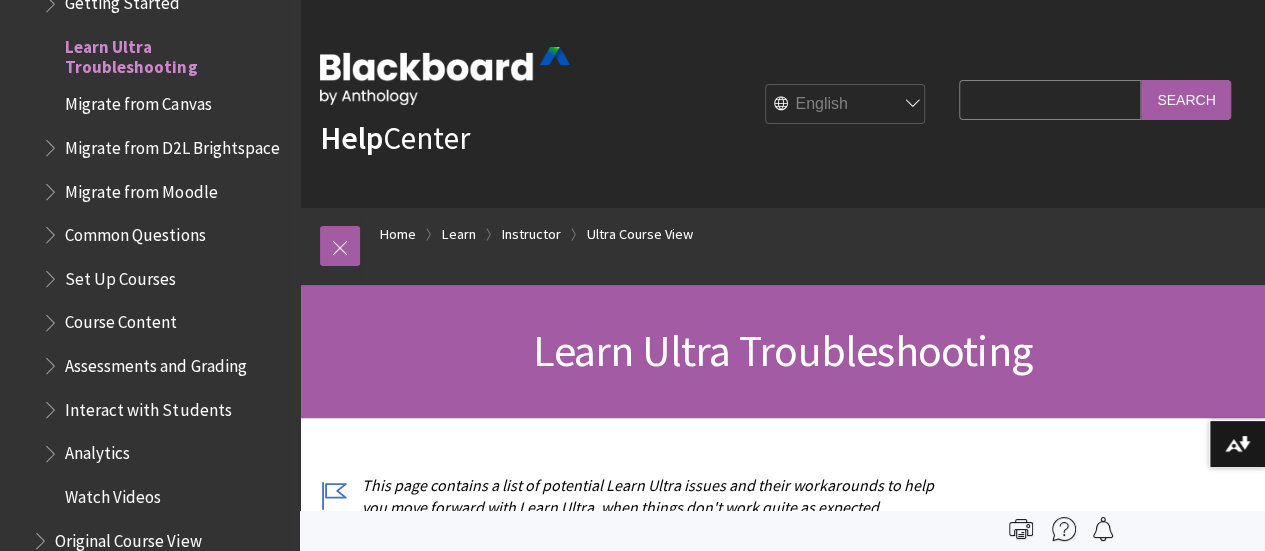 click at bounding box center (52, 230) 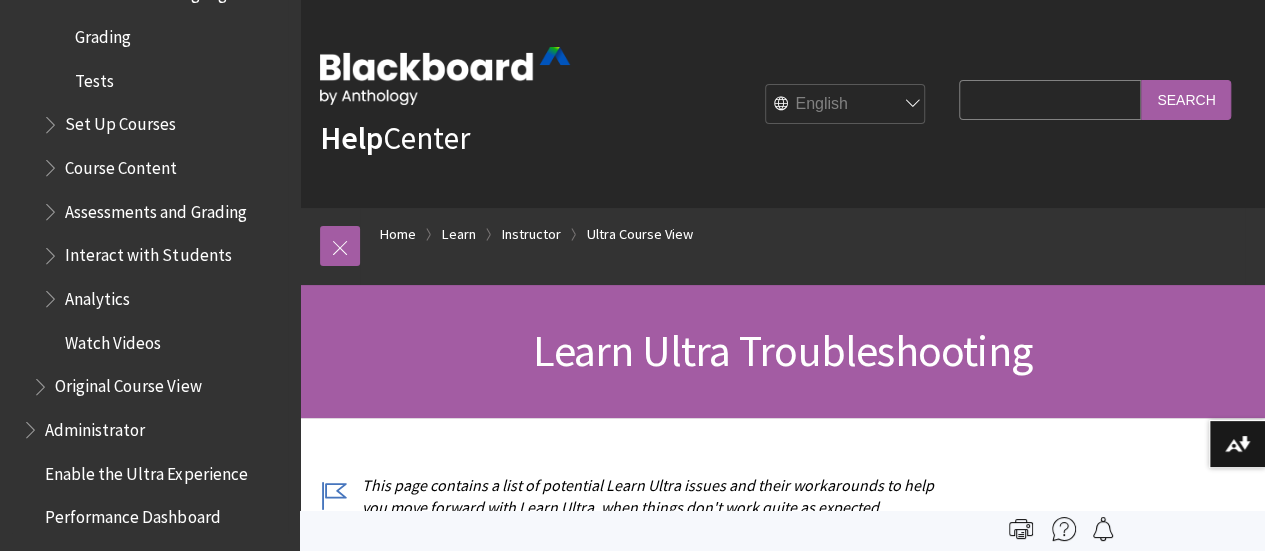 scroll, scrollTop: 2862, scrollLeft: 0, axis: vertical 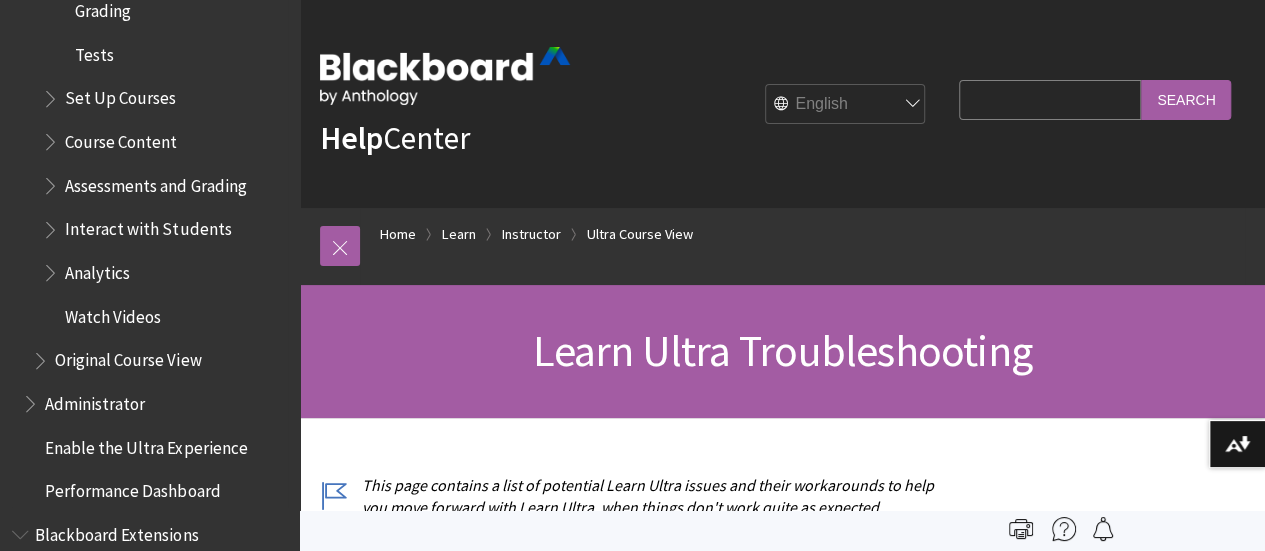 click at bounding box center [52, 94] 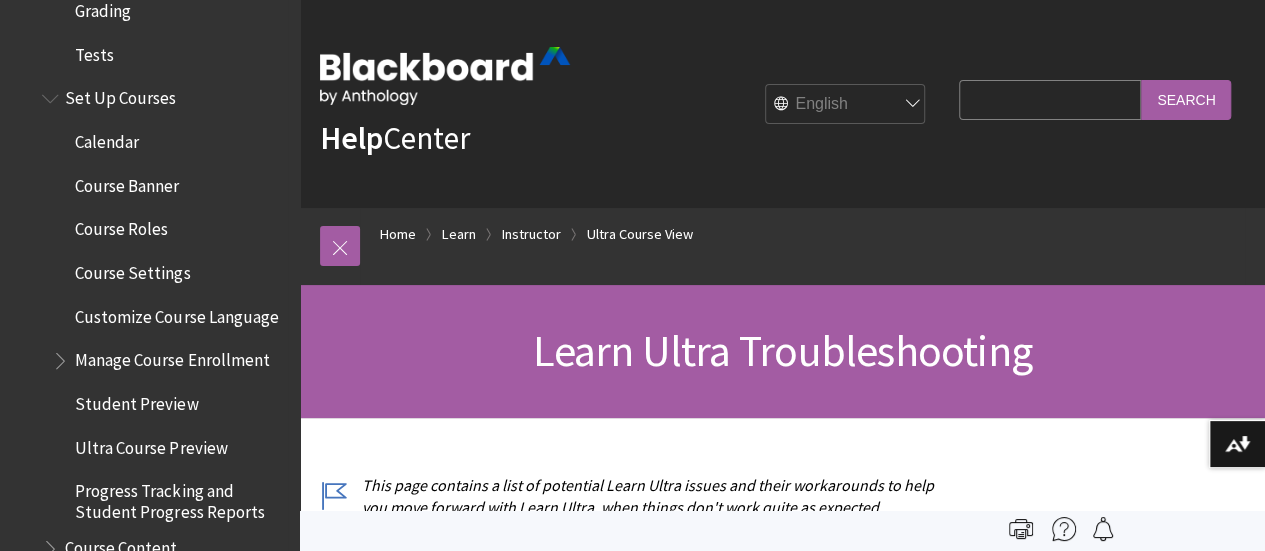 click on "Course Settings" at bounding box center (132, 269) 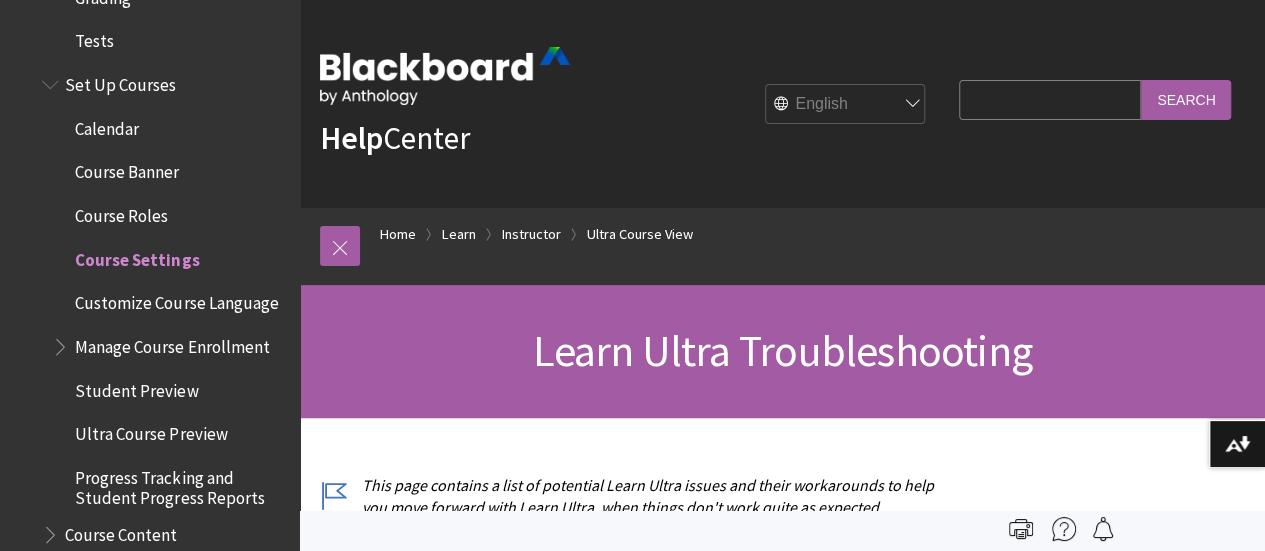 scroll, scrollTop: 2848, scrollLeft: 0, axis: vertical 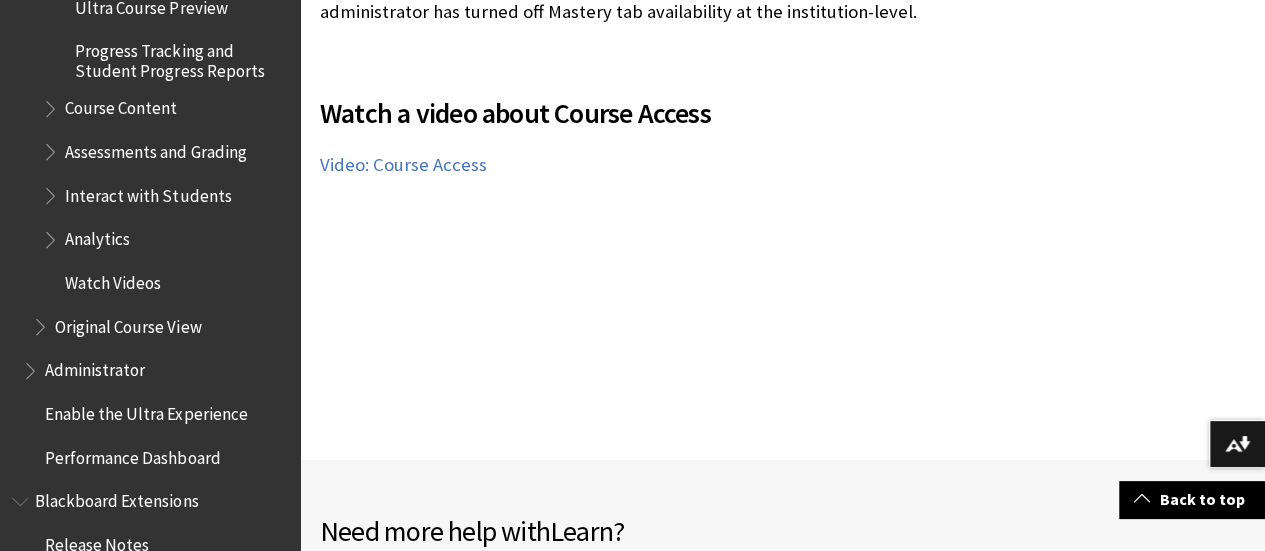 click at bounding box center (52, 191) 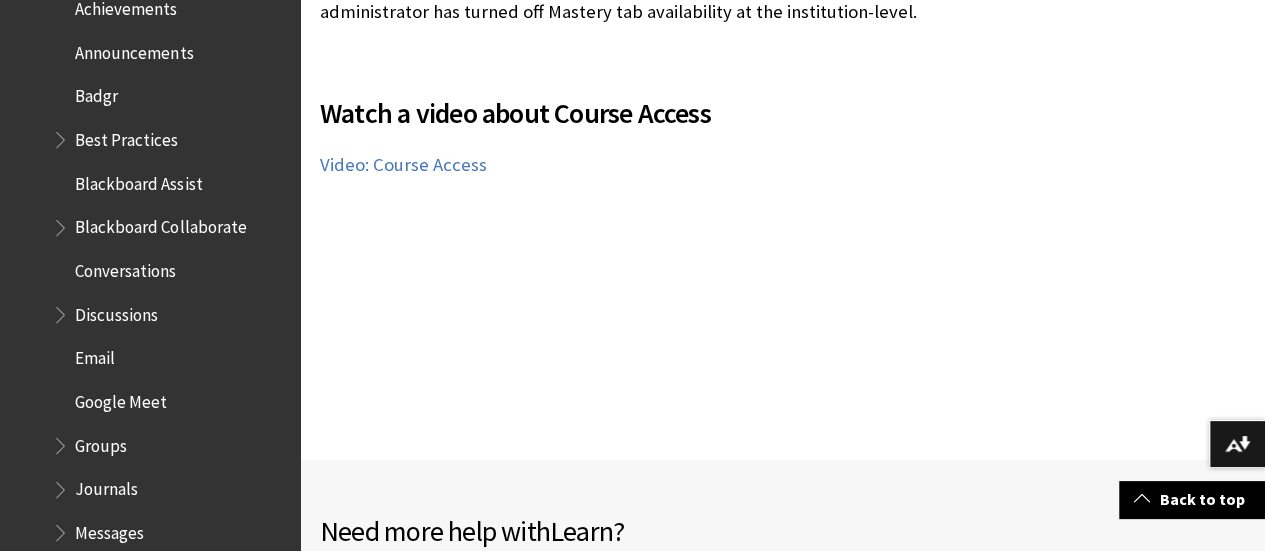 scroll, scrollTop: 3415, scrollLeft: 0, axis: vertical 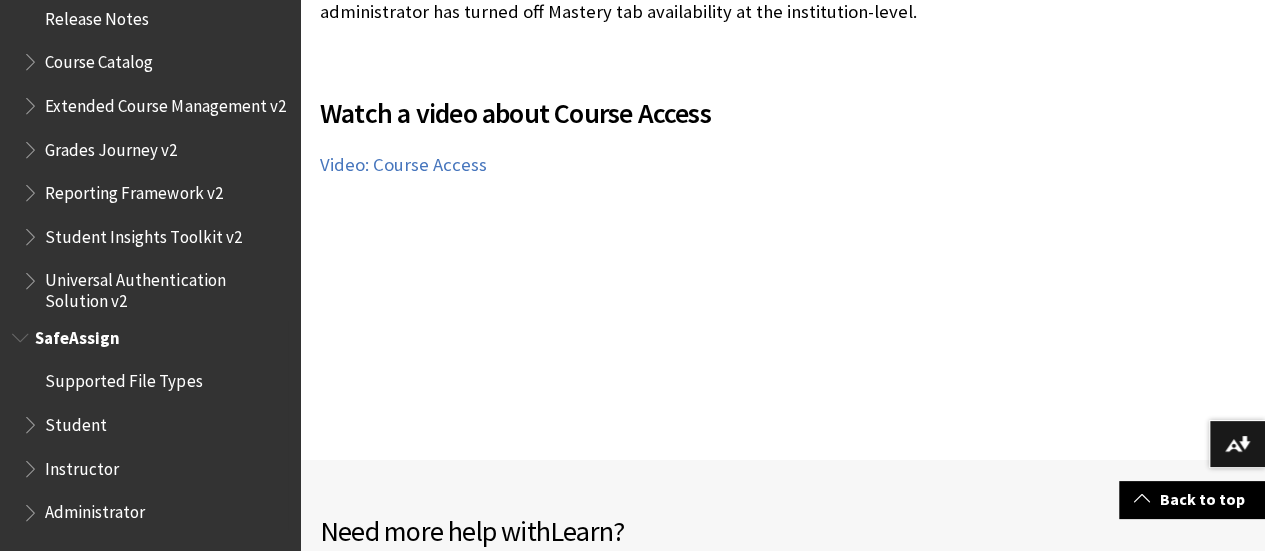 click at bounding box center [32, 508] 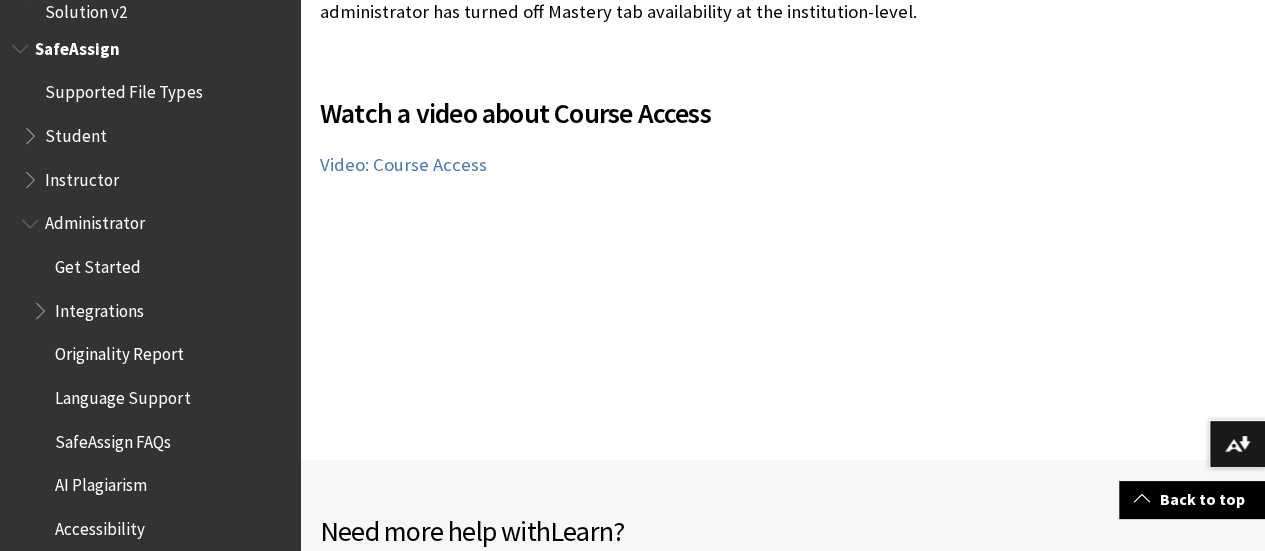 scroll, scrollTop: 4872, scrollLeft: 0, axis: vertical 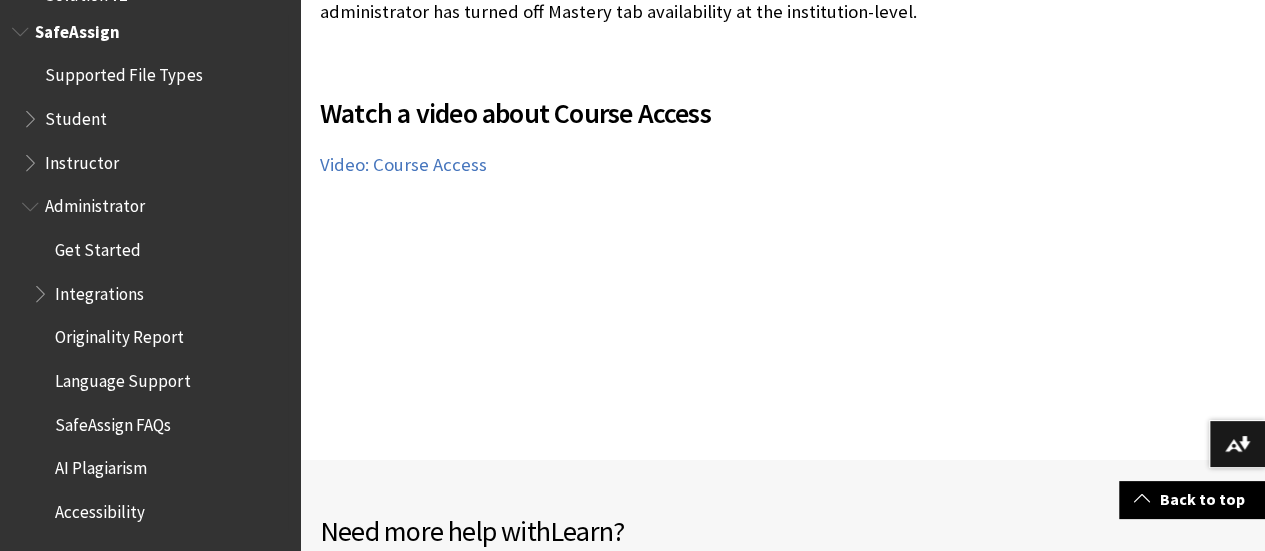 click on "AI Plagiarism" at bounding box center [101, 464] 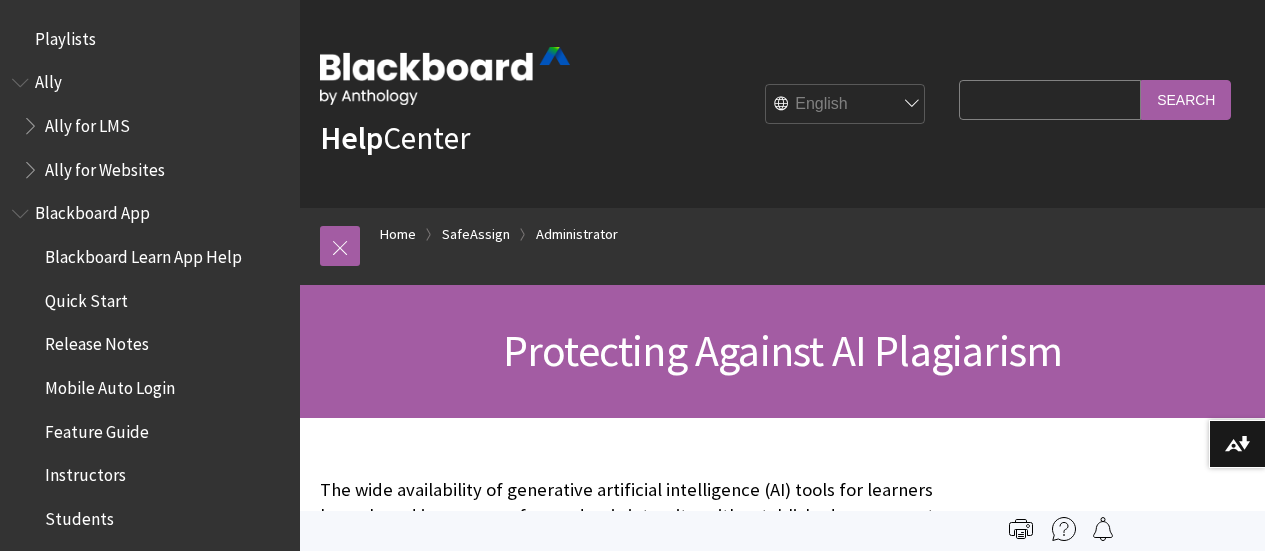 scroll, scrollTop: 0, scrollLeft: 0, axis: both 